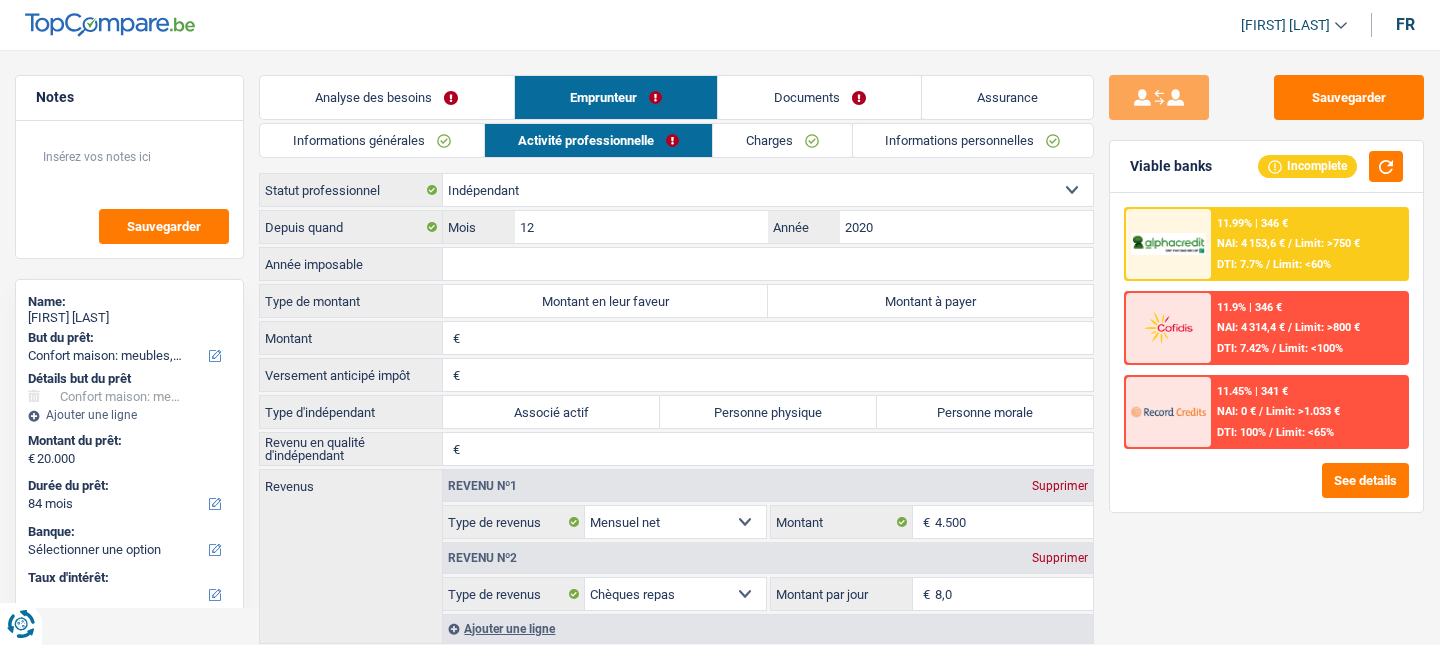 scroll, scrollTop: 104, scrollLeft: 0, axis: vertical 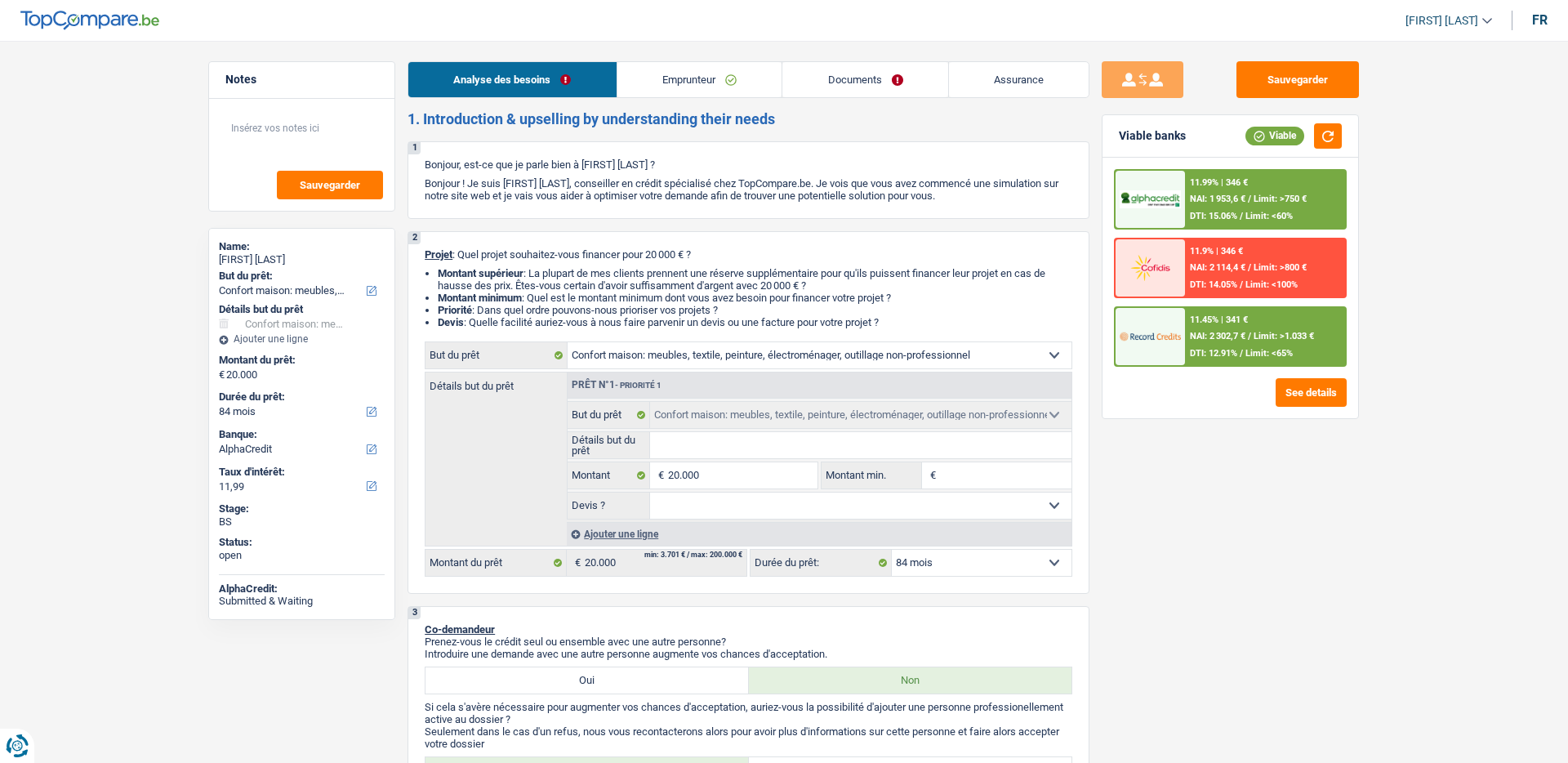 click on "[FIRST] [LAST]
ADMIN
[STATE]
SA
SO
Se déconnecter
fr" at bounding box center (784, 20) 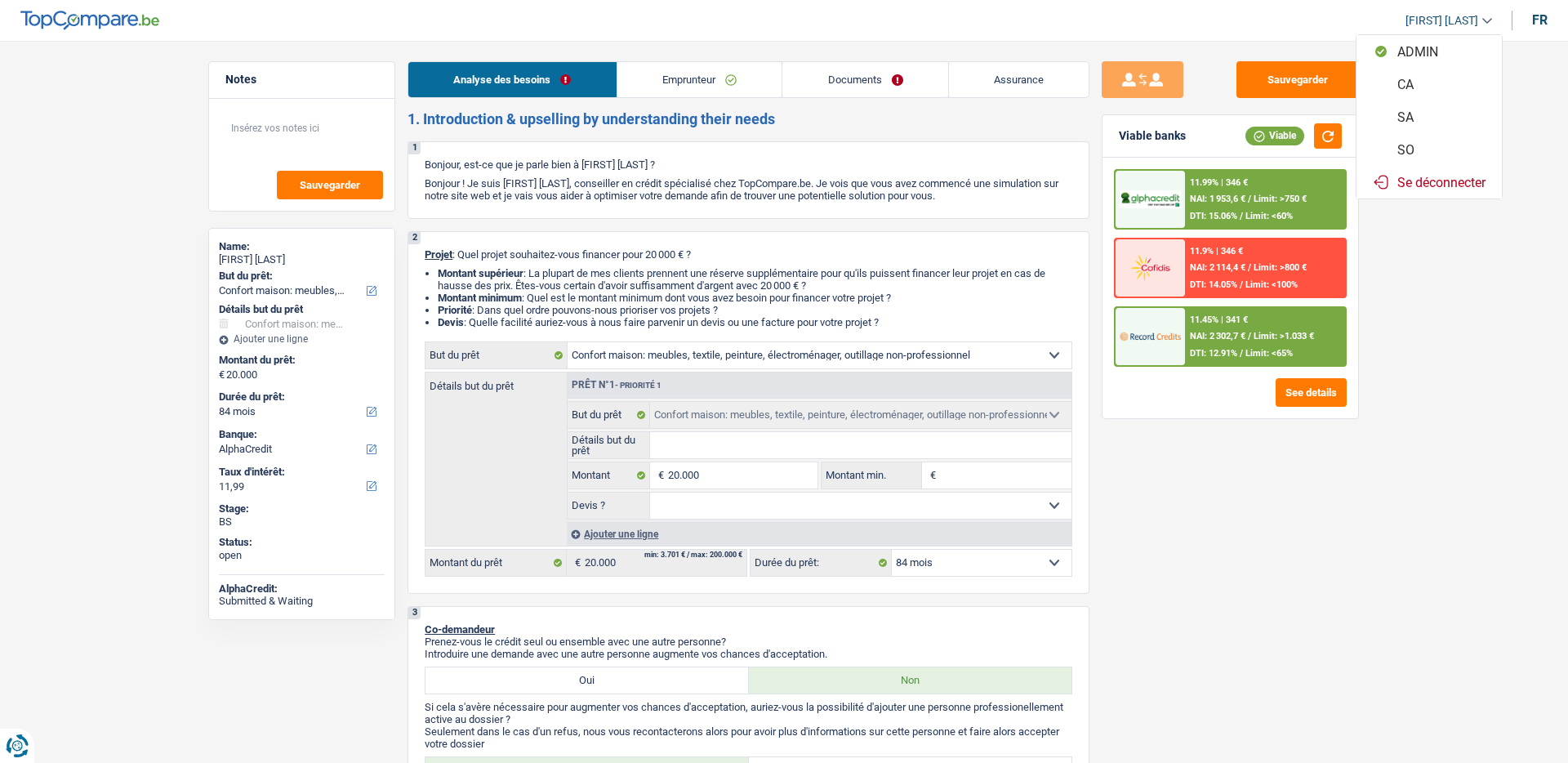 click on "Se déconnecter" at bounding box center (1429, 182) 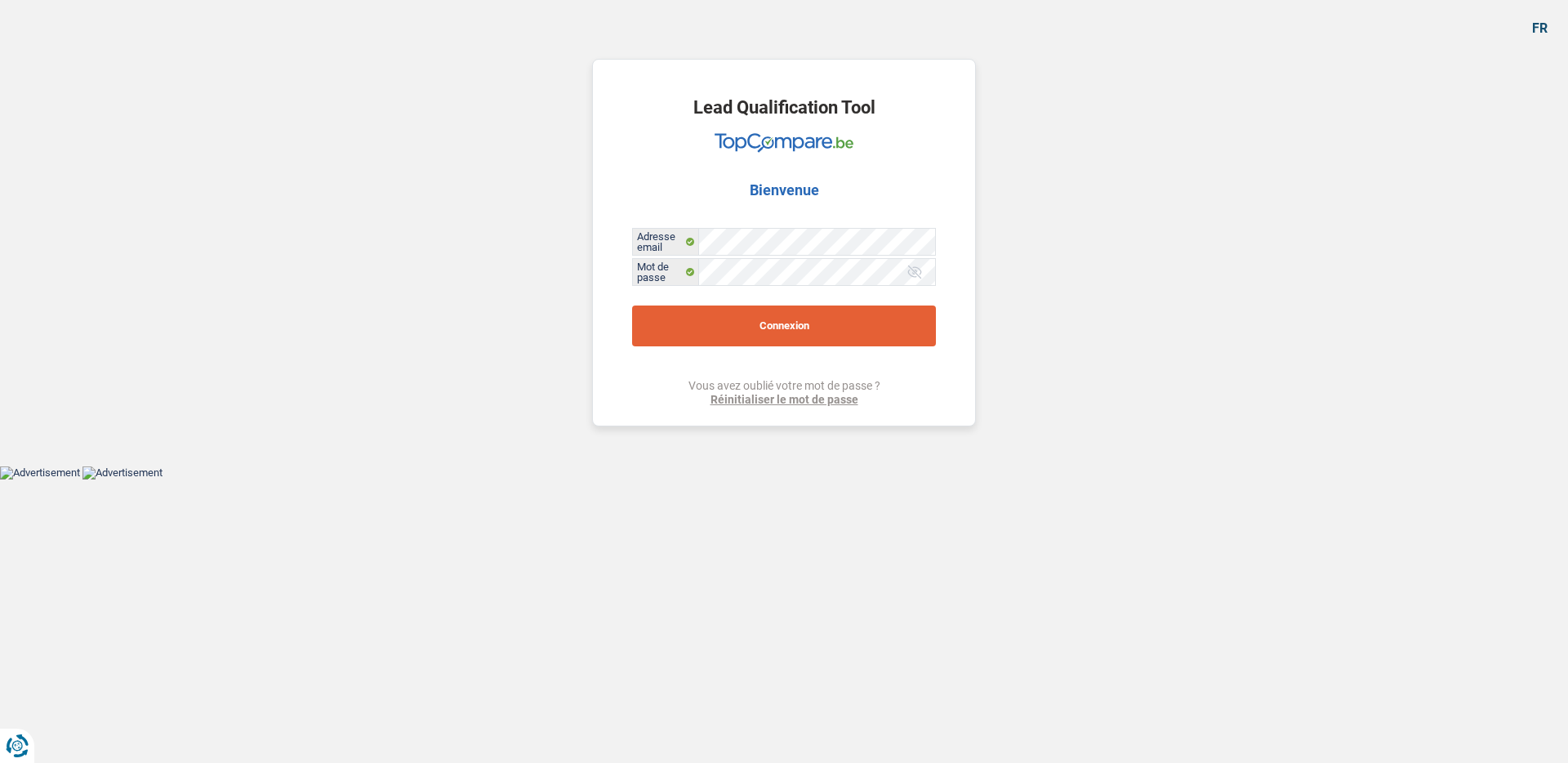 click on "Connexion" at bounding box center [784, 326] 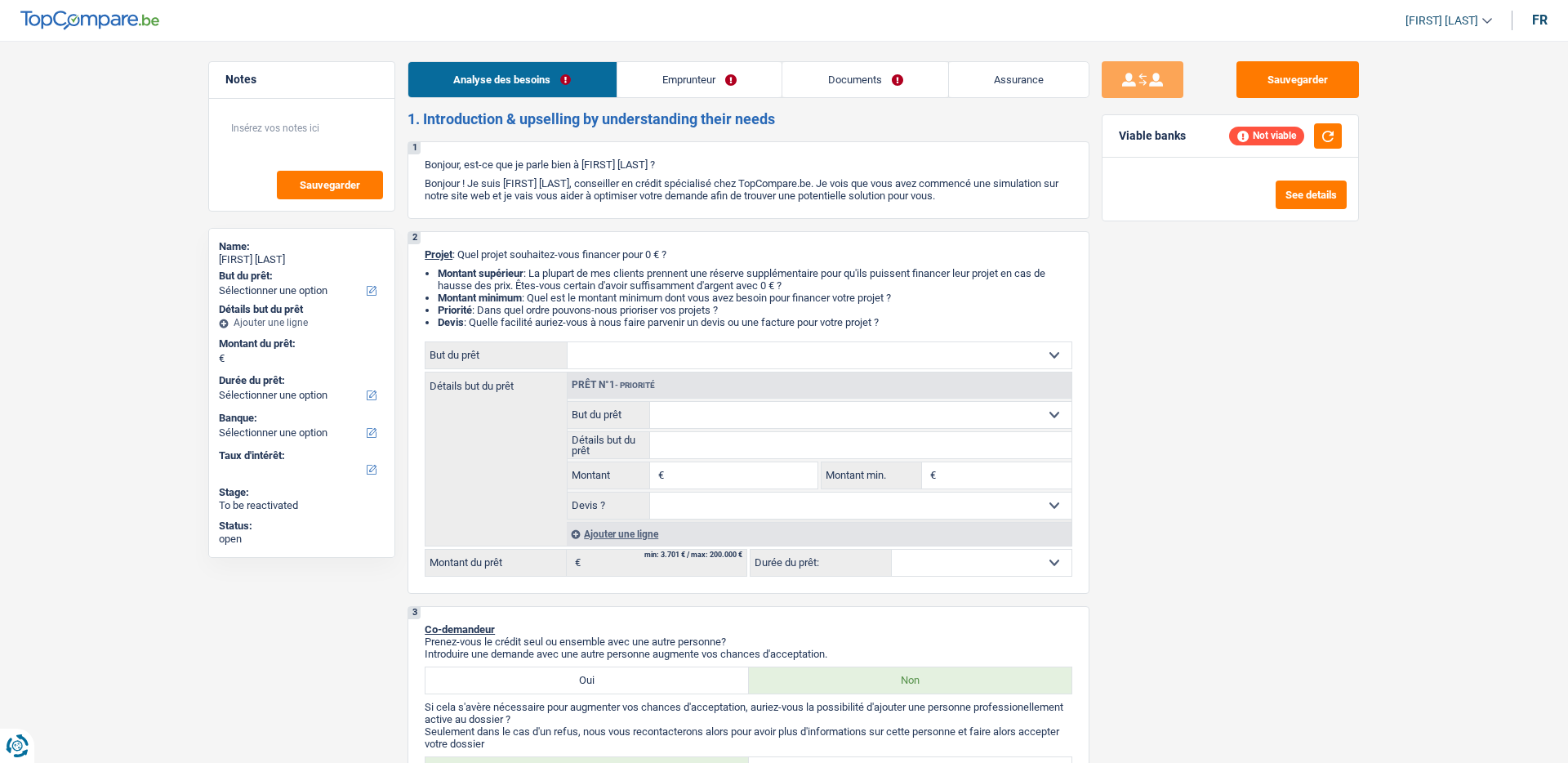 scroll, scrollTop: 0, scrollLeft: 0, axis: both 